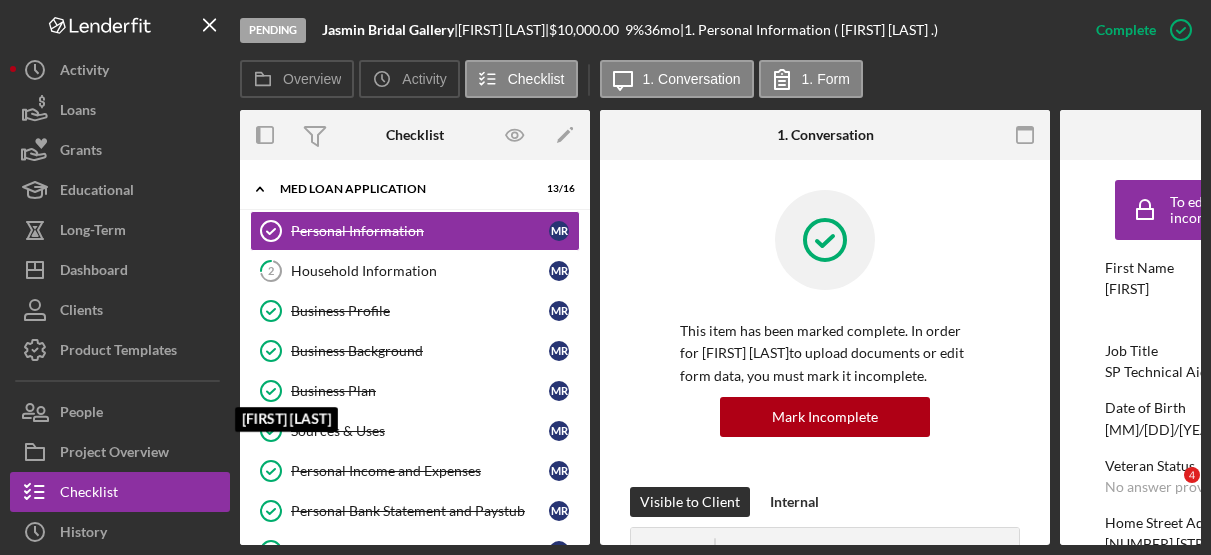 scroll, scrollTop: 0, scrollLeft: 0, axis: both 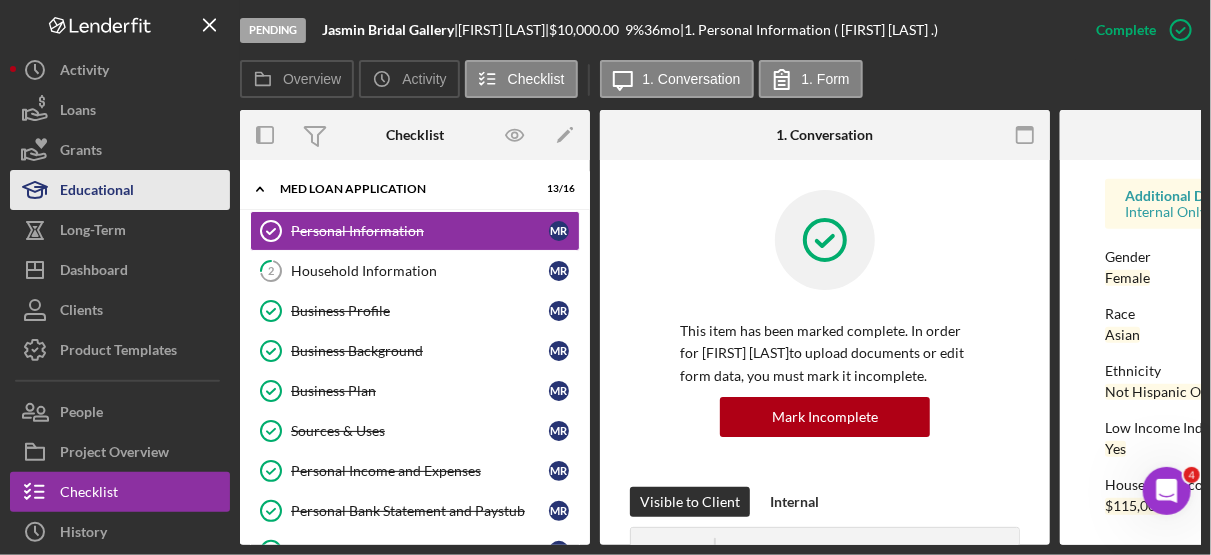 click on "Educational" at bounding box center (97, 192) 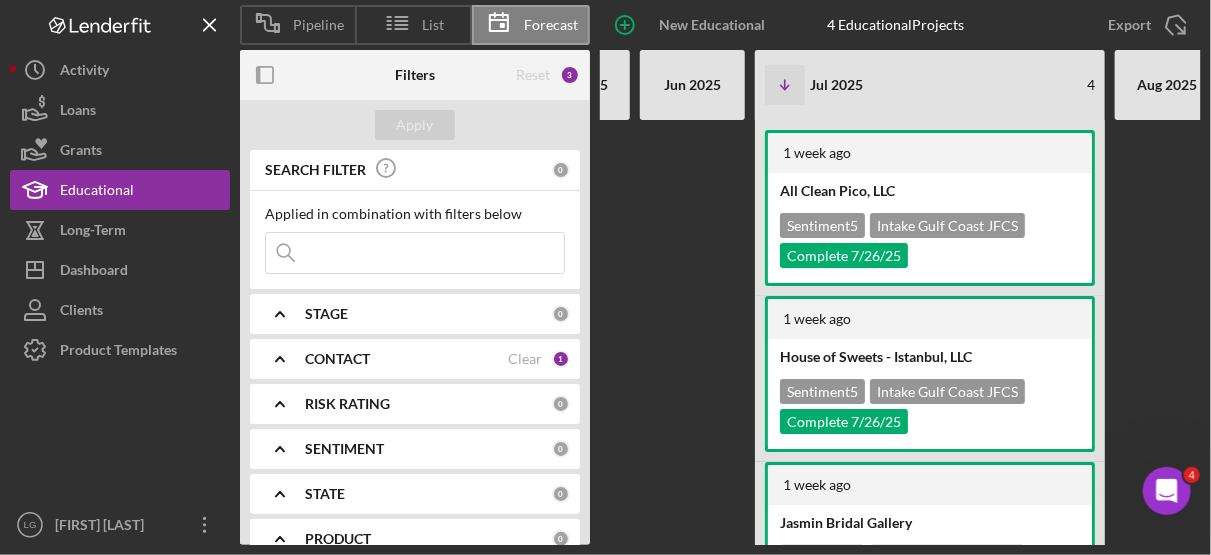 scroll, scrollTop: 0, scrollLeft: 219, axis: horizontal 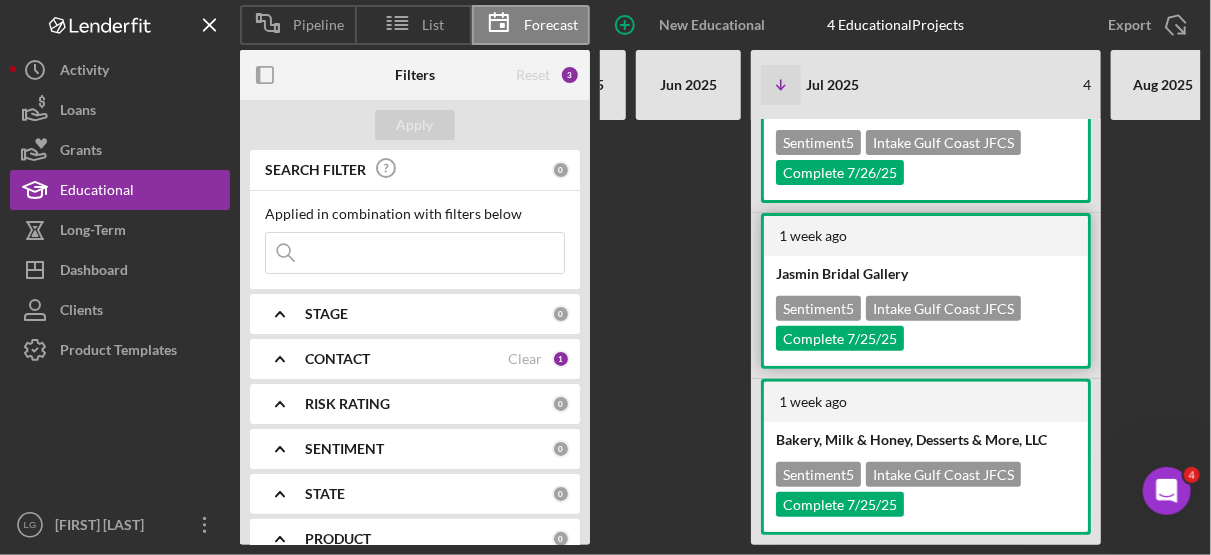 click on "Jasmin Bridal Gallery" at bounding box center (924, 273) 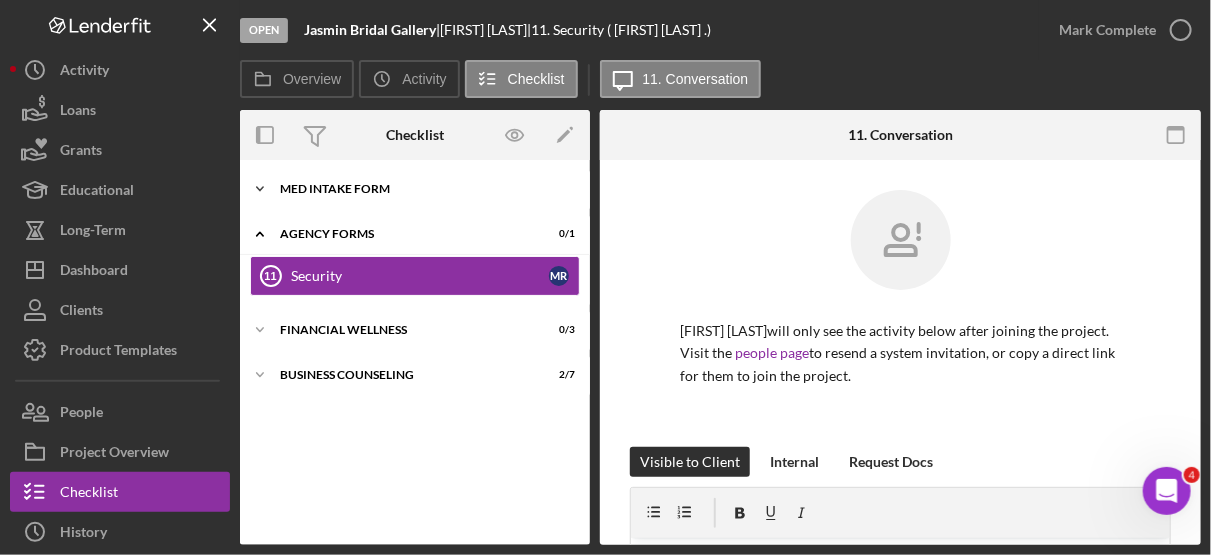 click on "Icon/Expander MED Intake Form 10 / 10" at bounding box center [415, 189] 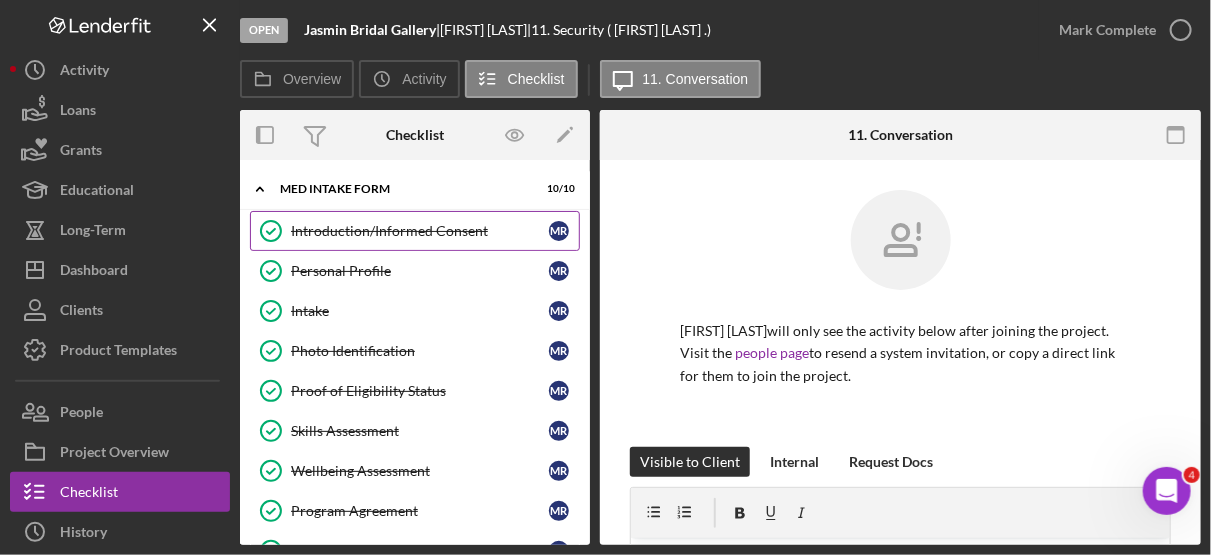 click on "Introduction/Informed Consent" at bounding box center [420, 231] 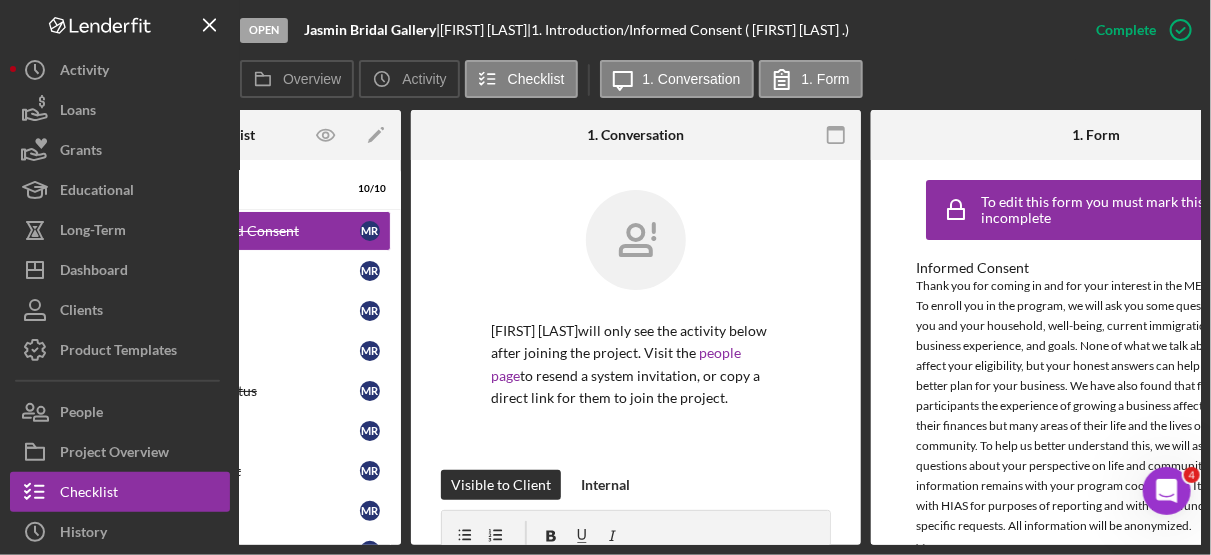 scroll, scrollTop: 0, scrollLeft: 308, axis: horizontal 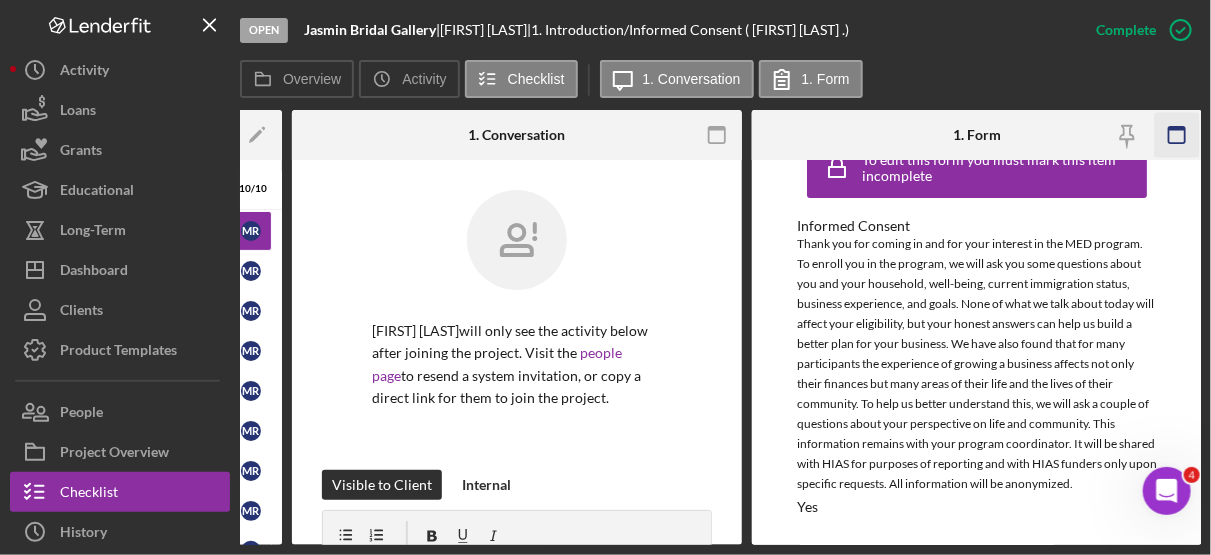 click 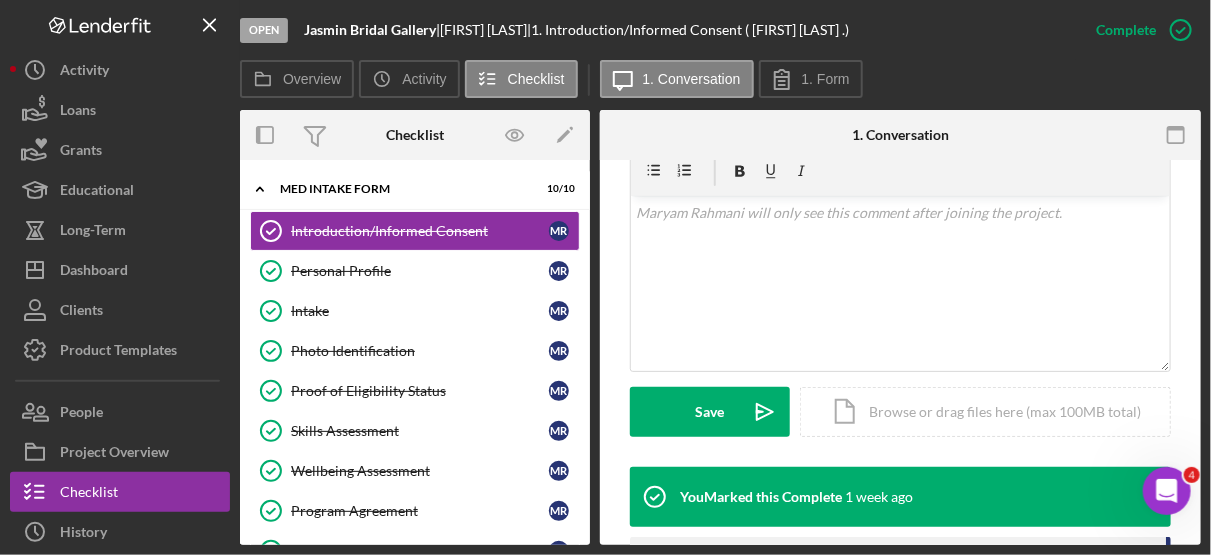 scroll, scrollTop: 0, scrollLeft: 0, axis: both 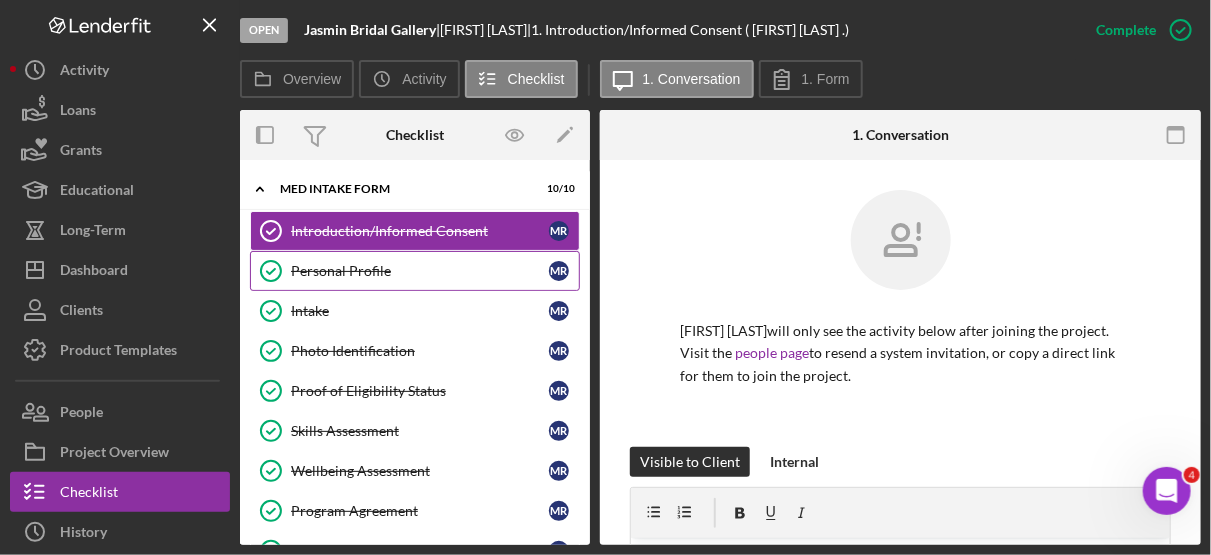 click on "Personal Profile" at bounding box center (420, 271) 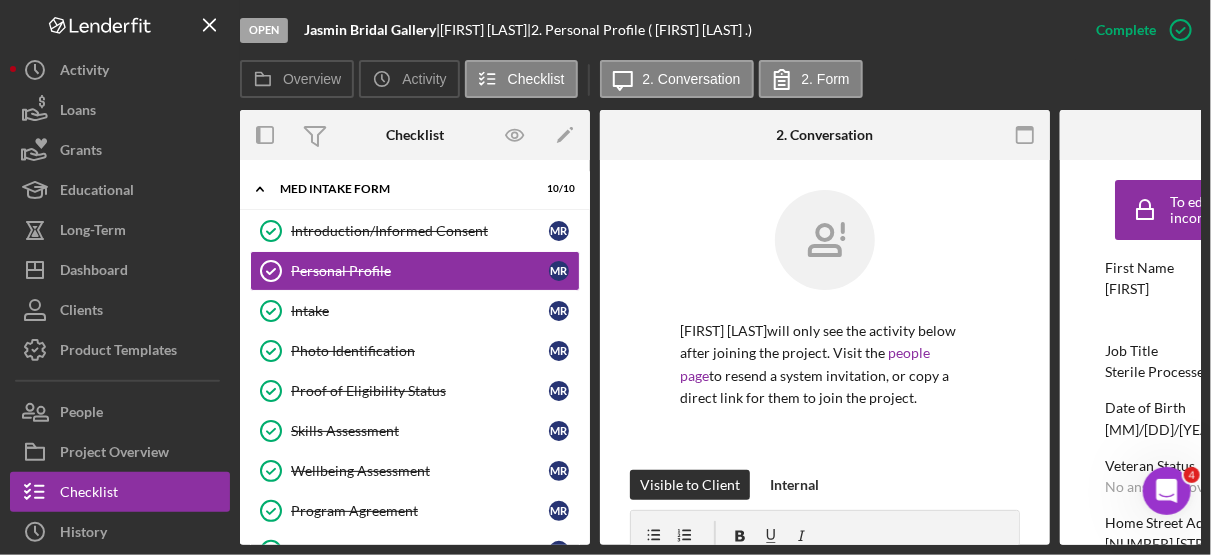 scroll, scrollTop: 0, scrollLeft: 308, axis: horizontal 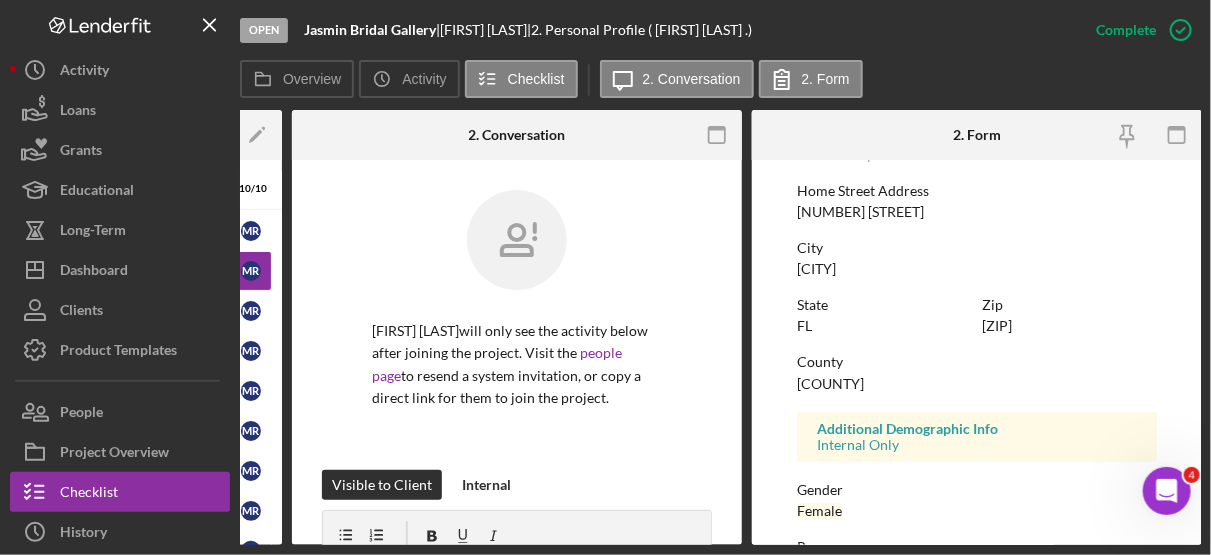 click on "To edit this form you must mark this item incomplete First Name [FIRST] Middle Name No answer provided Last Name [LAST] Job Title Sterile Processes Technician Date of Birth [MM]/[DD]/[YEAR] Veteran Status No answer provided Home Street Address [NUMBER] [STREET] City [CITY] State [STATE] Zip [ZIP] County Pasco Additional Demographic Info Internal Only Gender Female Race Asian Ethnicity Not Hispanic Or Latino Low Income Individual Yes Household Income $[AMOUNT]" at bounding box center [977, 352] 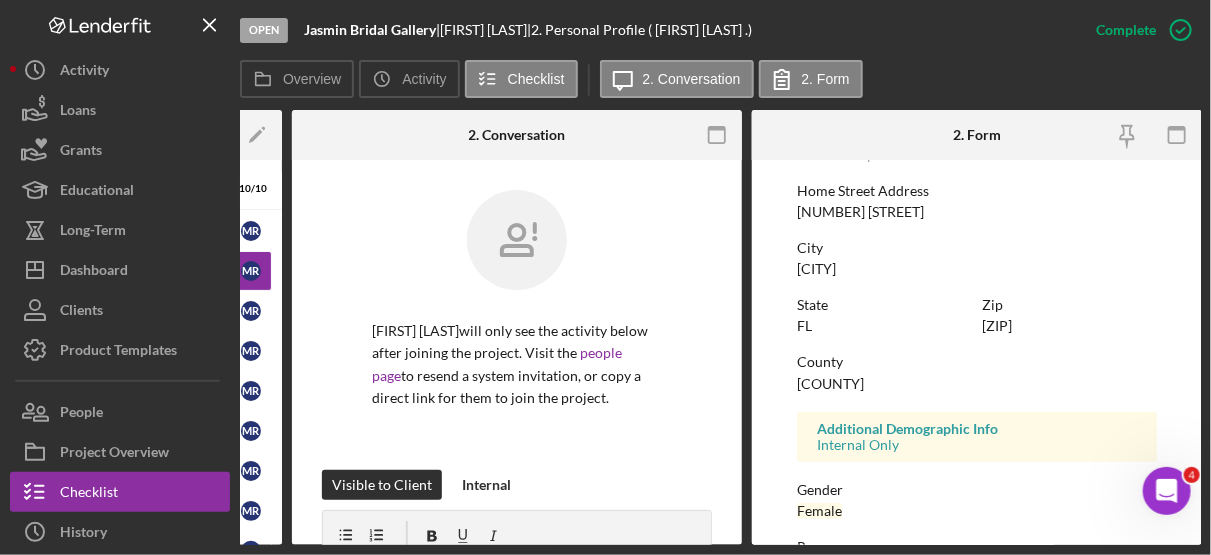 scroll, scrollTop: 0, scrollLeft: 0, axis: both 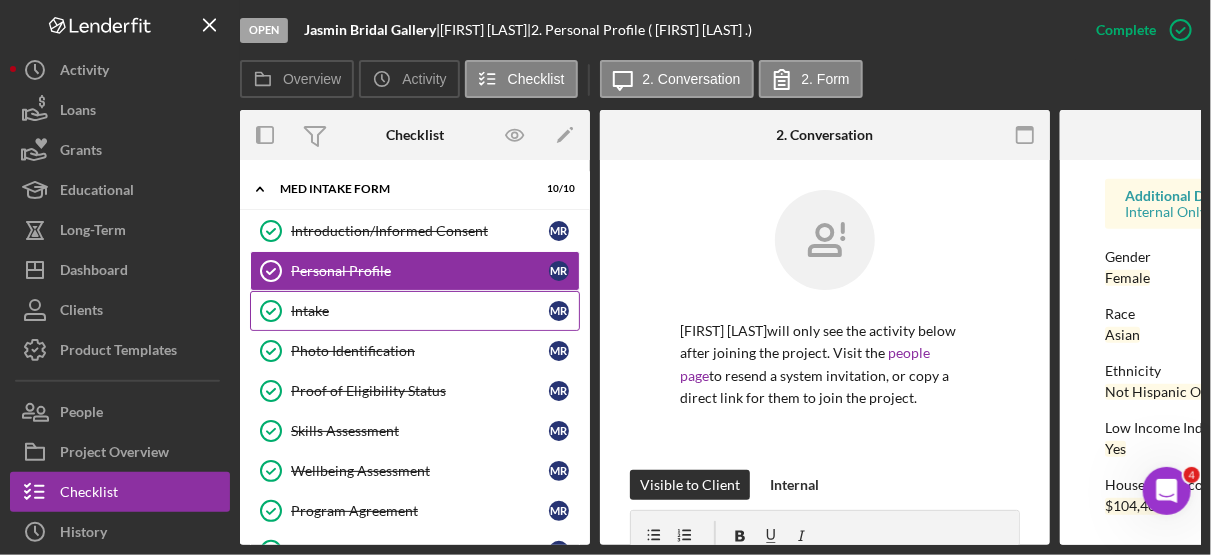 click on "Intake" at bounding box center [420, 311] 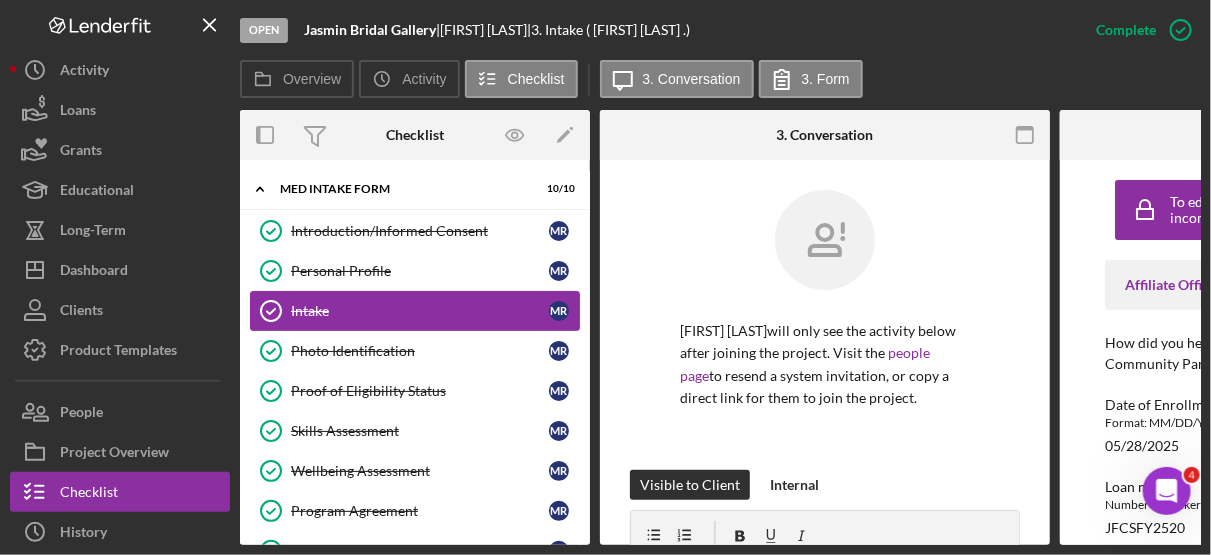 scroll, scrollTop: 0, scrollLeft: 308, axis: horizontal 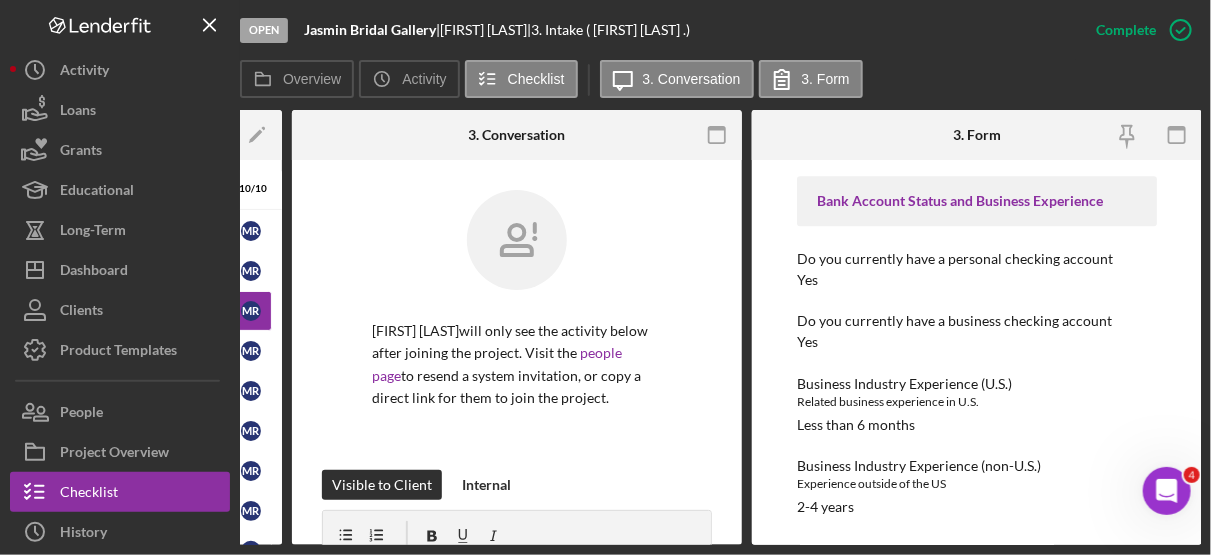 click on "Open Jasmin Bridal Gallery   |   [FIRST]   [LAST]   |   3. Intake ( [FIRST] [LAST] .) Complete Mark Incomplete Overview Icon/History Activity Checklist Icon/Message 3. Conversation 3. Form Overview Overview Edit Icon/Edit Status Ongoing Risk Rating Sentiment Rating 5 Product Intake Gulf Coast JFCS Created Date [MM]/[DD]/[YY] Started Date [MM]/[DD]/[YY] Closing Goal Contact Icon/User Photo LG [FIRST]   [LAST] Account Executive Stage Open Weekly Status Update No Inactivity Alerts No Resolution Edit Icon/Edit Resolved On [MM]/[DD]/[YY] Resolution Complete New Activity No new activity. Checklist Icon/Edit Icon/Expander MED Intake Form 10 / 10 Introduction/Informed Consent Introduction/Informed Consent [FIRST] [LAST] Personal Profile Personal Profile [FIRST] [LAST] Intake Intake [FIRST] [LAST] Photo Identification Photo Identification [FIRST] [LAST] Proof of Eligibility Status Proof of Eligibility Status [FIRST] [LAST] Skills Assessment  Skills Assessment  [FIRST] [LAST] Wellbeing Assessment Wellbeing Assessment [FIRST] [LAST] Program Agreement Program Agreement [FIRST] [LAST] Photo Release Form Photo Release Form" at bounding box center (605, 277) 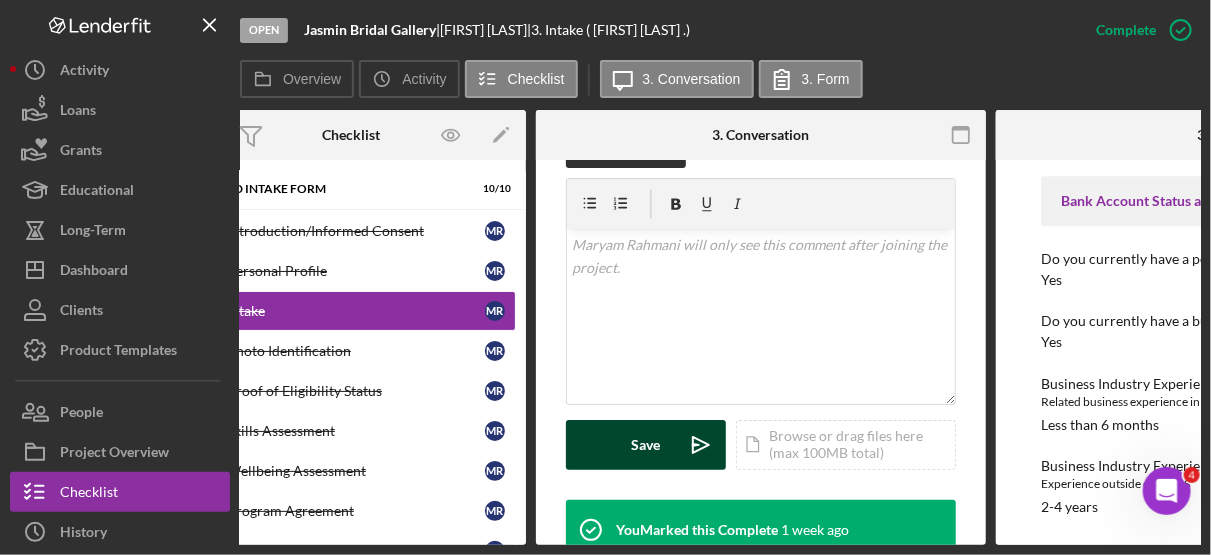 scroll, scrollTop: 0, scrollLeft: 63, axis: horizontal 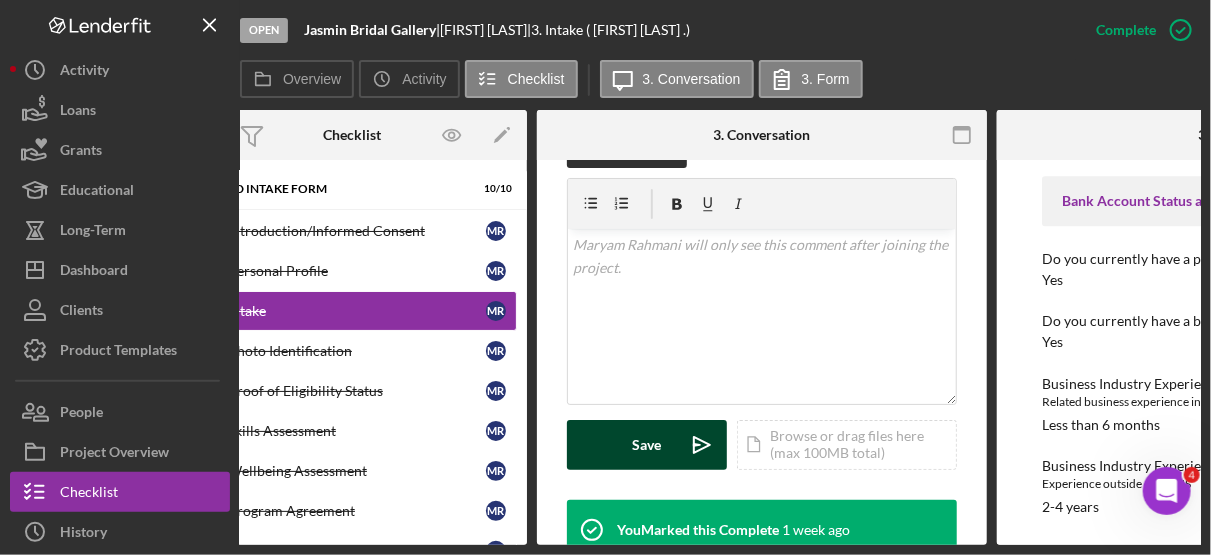 click on "Wellbeing Assessment" at bounding box center [357, 471] 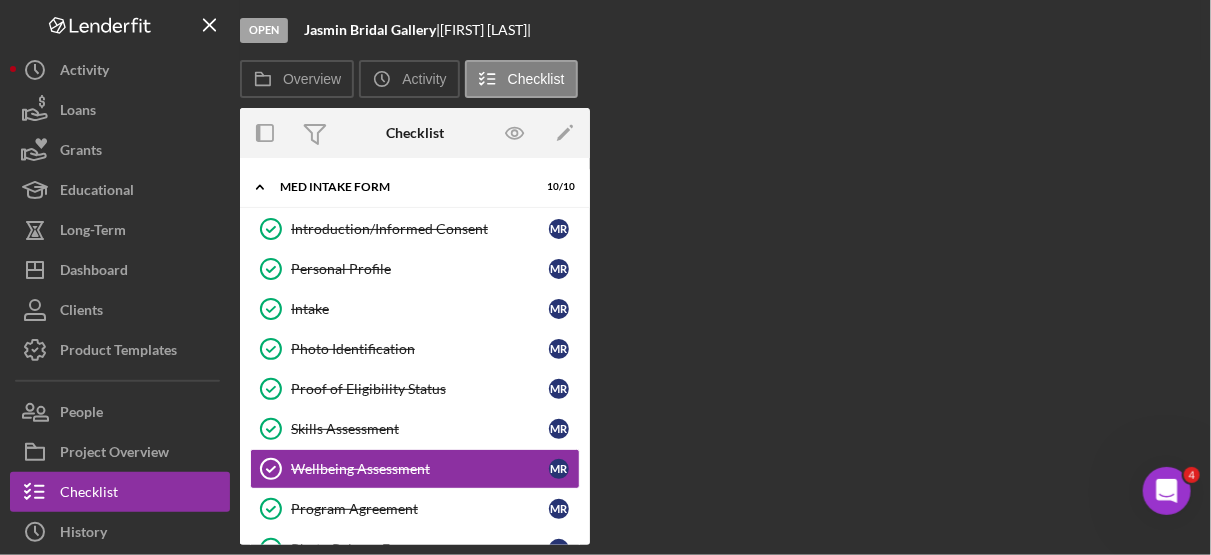 scroll, scrollTop: 0, scrollLeft: 0, axis: both 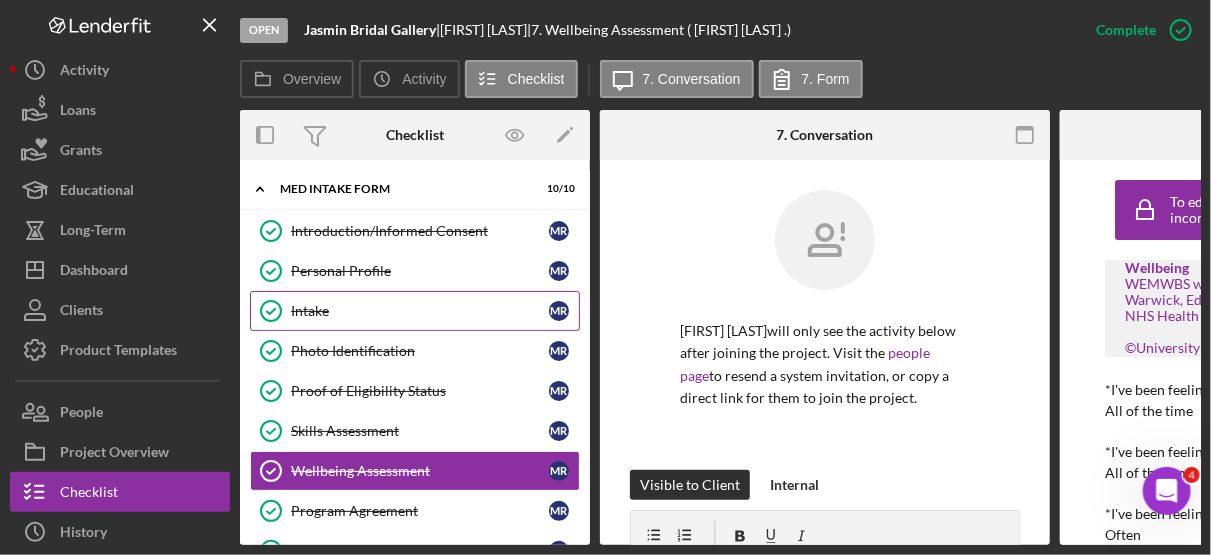click on "Intake" at bounding box center (420, 311) 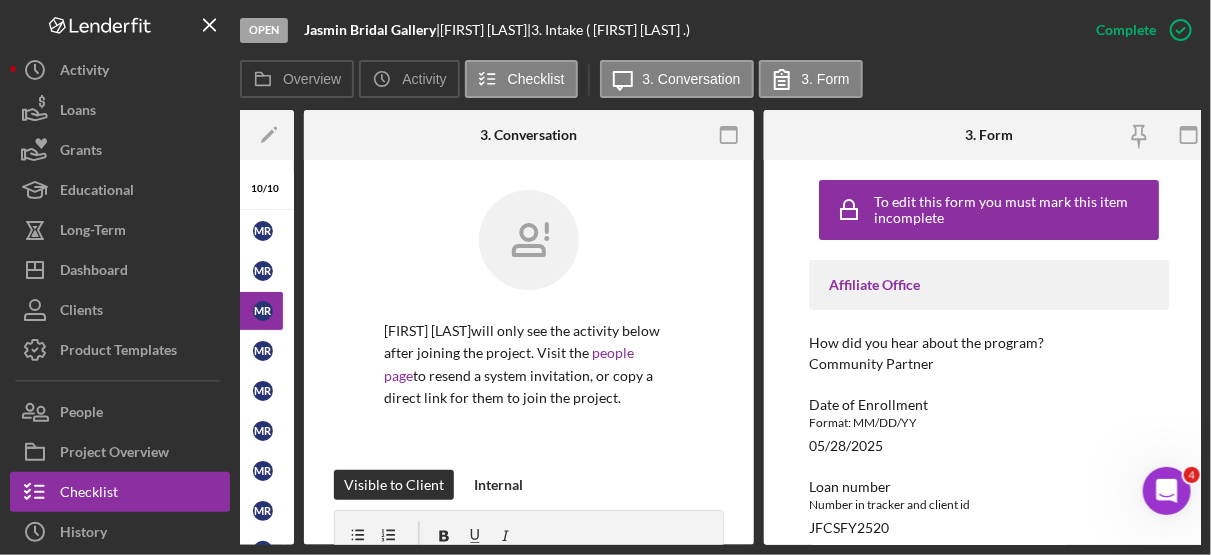 scroll, scrollTop: 0, scrollLeft: 308, axis: horizontal 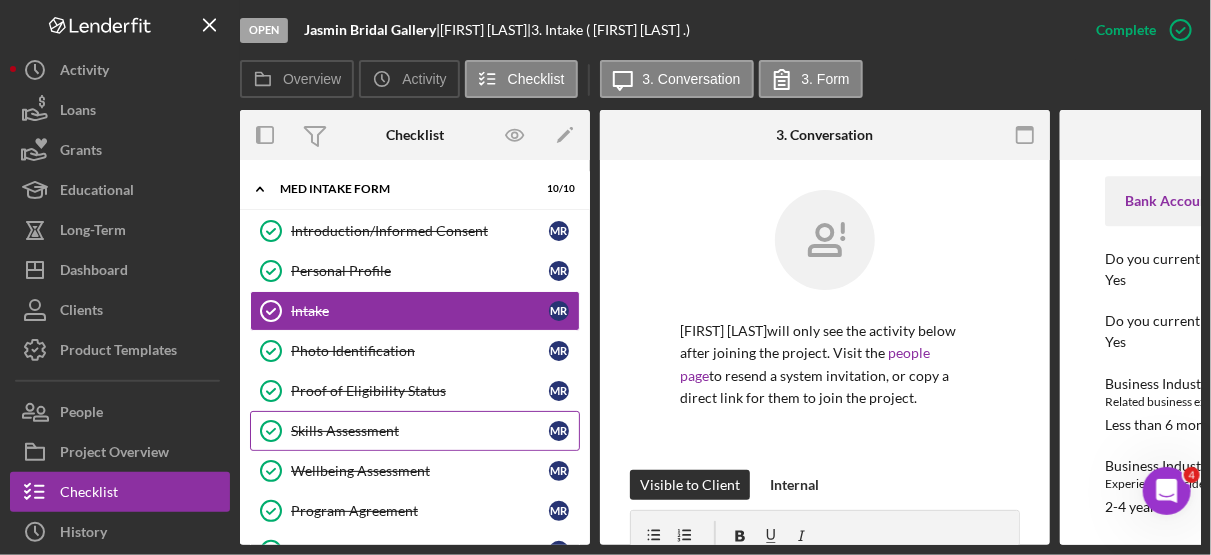 click on "Skills Assessment" at bounding box center (420, 431) 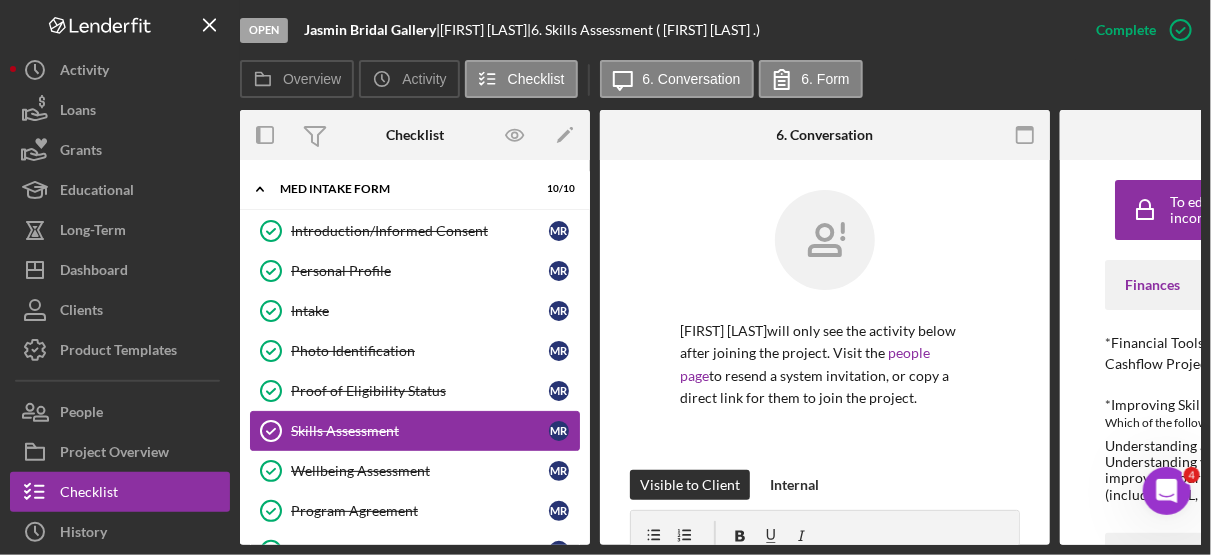 scroll, scrollTop: 0, scrollLeft: 308, axis: horizontal 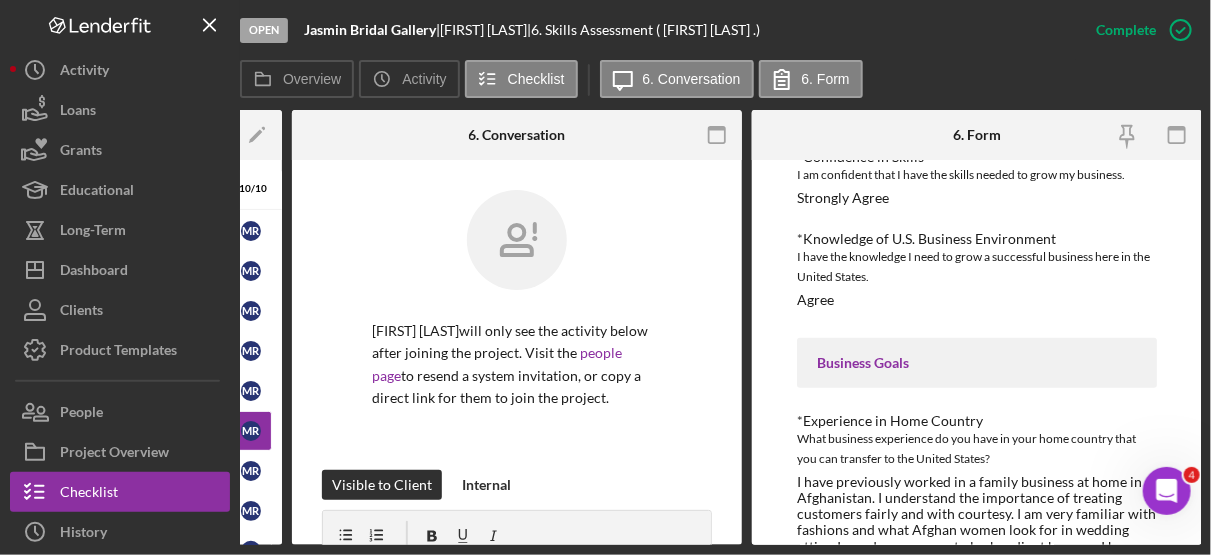 click on "To edit this form you must mark this item incomplete Finances *Financial Tools Cashflow Projections *Improving Skills Which of the following do you hope to improve on: Understanding and implementing good bookkeeping,  Understanding your business taxes, Reading and improving your credit score,  Usage of financial tools (including P&L, balance sheet, etc) Management *Confidence in Skills I am confident that I have the skills needed to grow my business. Strongly Agree *Knowledge of U.S. Business Environment I have the knowledge I need to grow a successful business here in the United States. Agree Business Goals *Experience in Home Country  What business experience do you have in your home country that you can transfer to the United States? *What are you short term goals (Less than 2 years)? Use SMART Goals: Specific, Measurable, Attainable, Relevant, and Time-bound
Example: My goal is to grow my client base by 25% (10 new clients) in 3 months. This will allow me to increase my revenue by 20%." at bounding box center (977, 352) 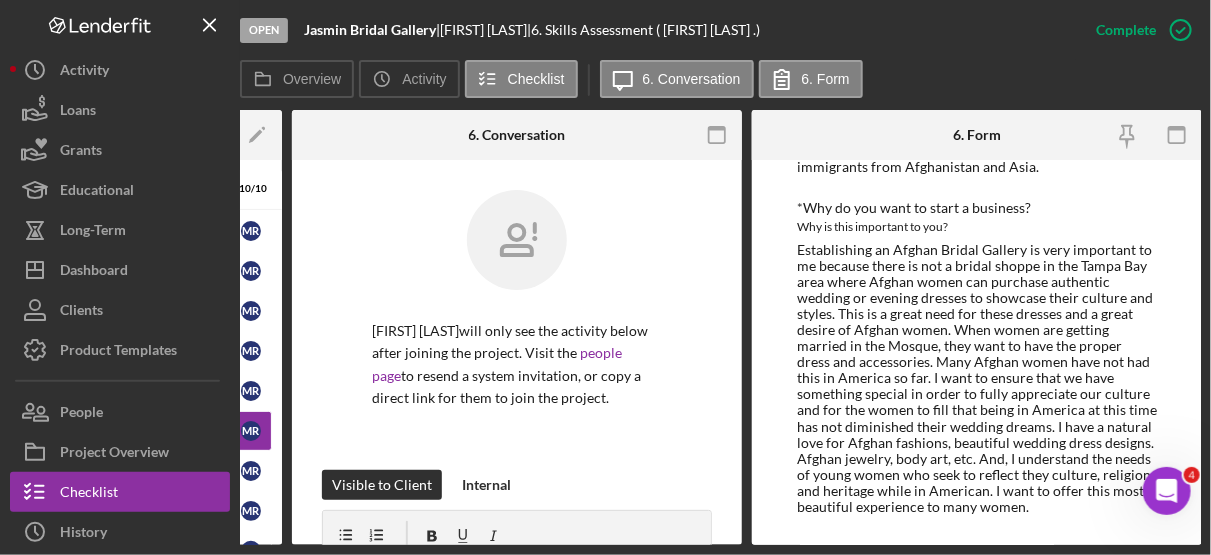 scroll, scrollTop: 1586, scrollLeft: 0, axis: vertical 